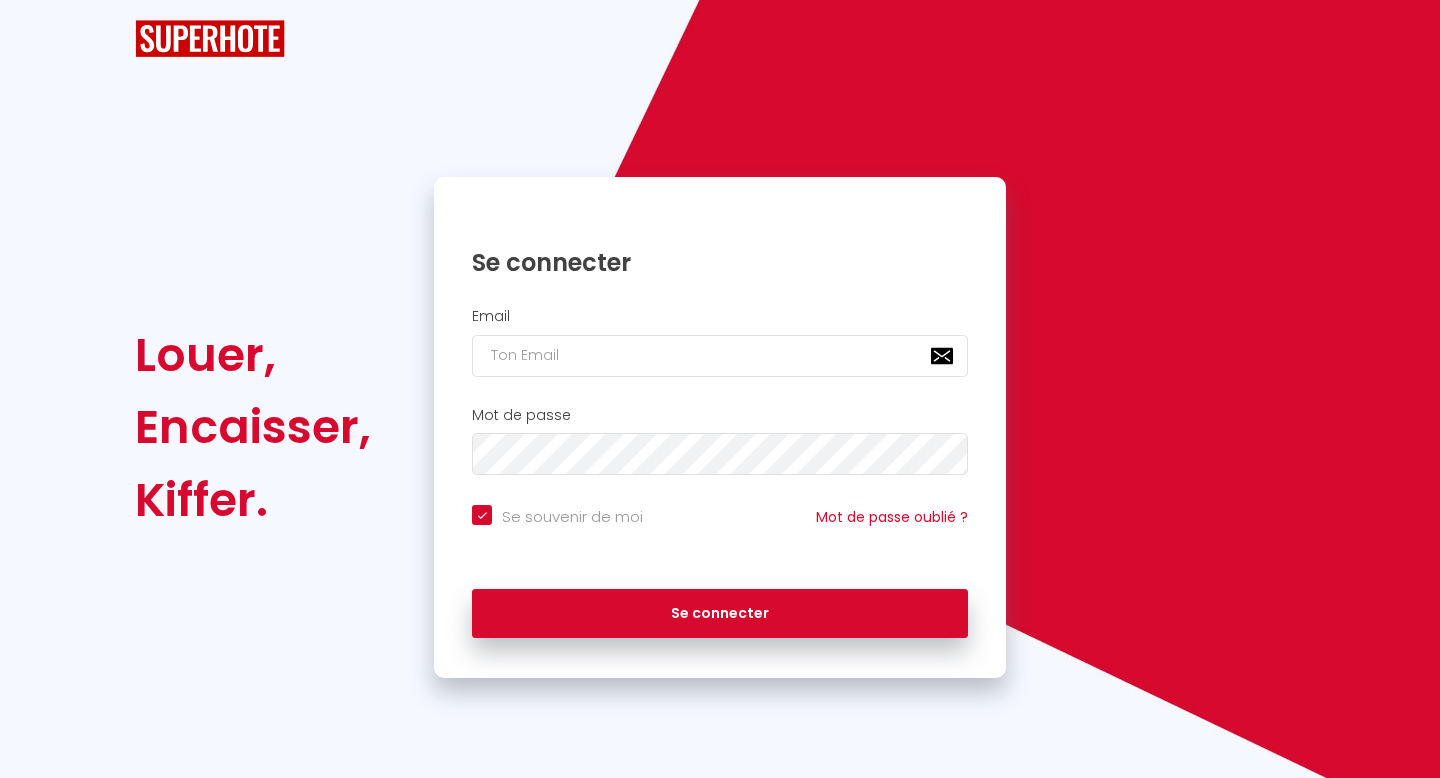 scroll, scrollTop: 0, scrollLeft: 0, axis: both 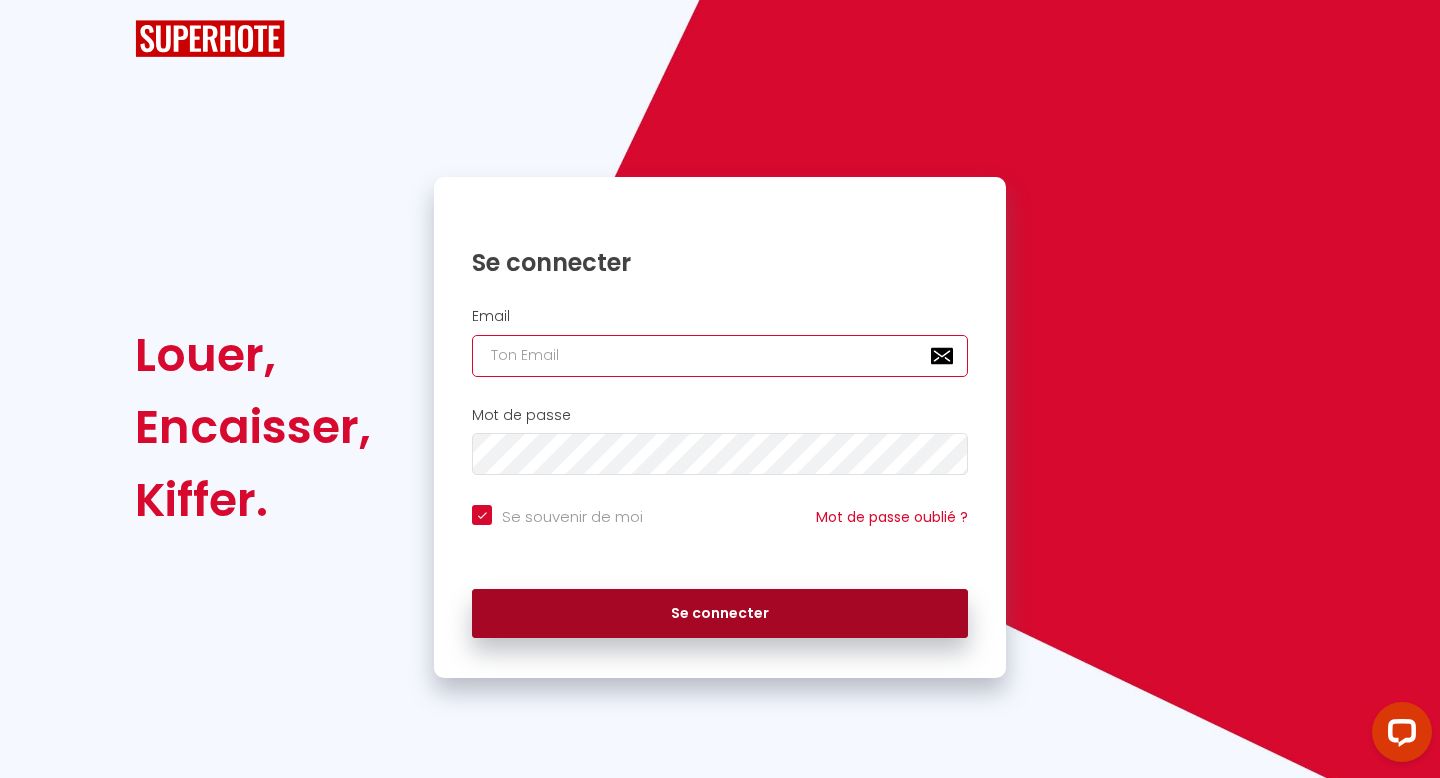 type on "[EMAIL]" 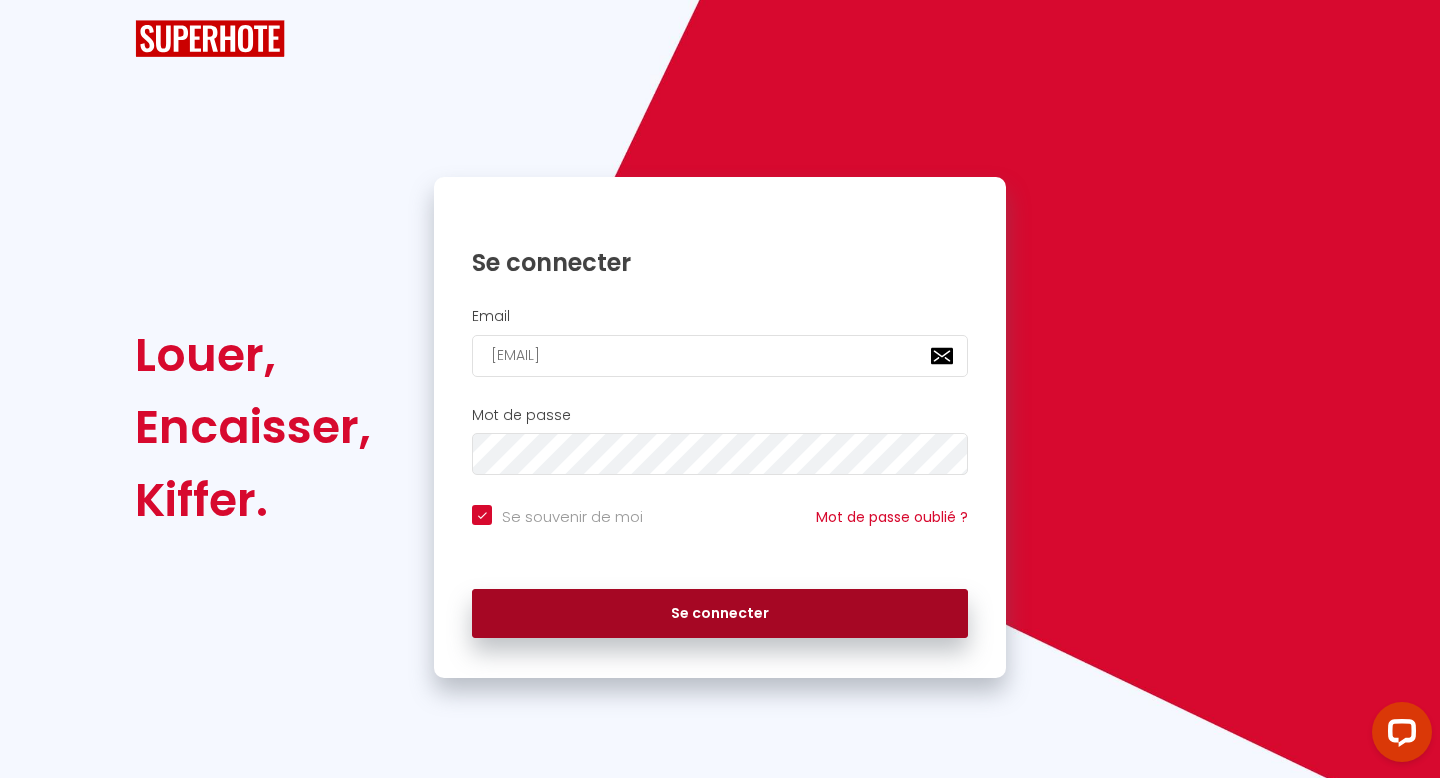 click on "Se connecter" at bounding box center [720, 614] 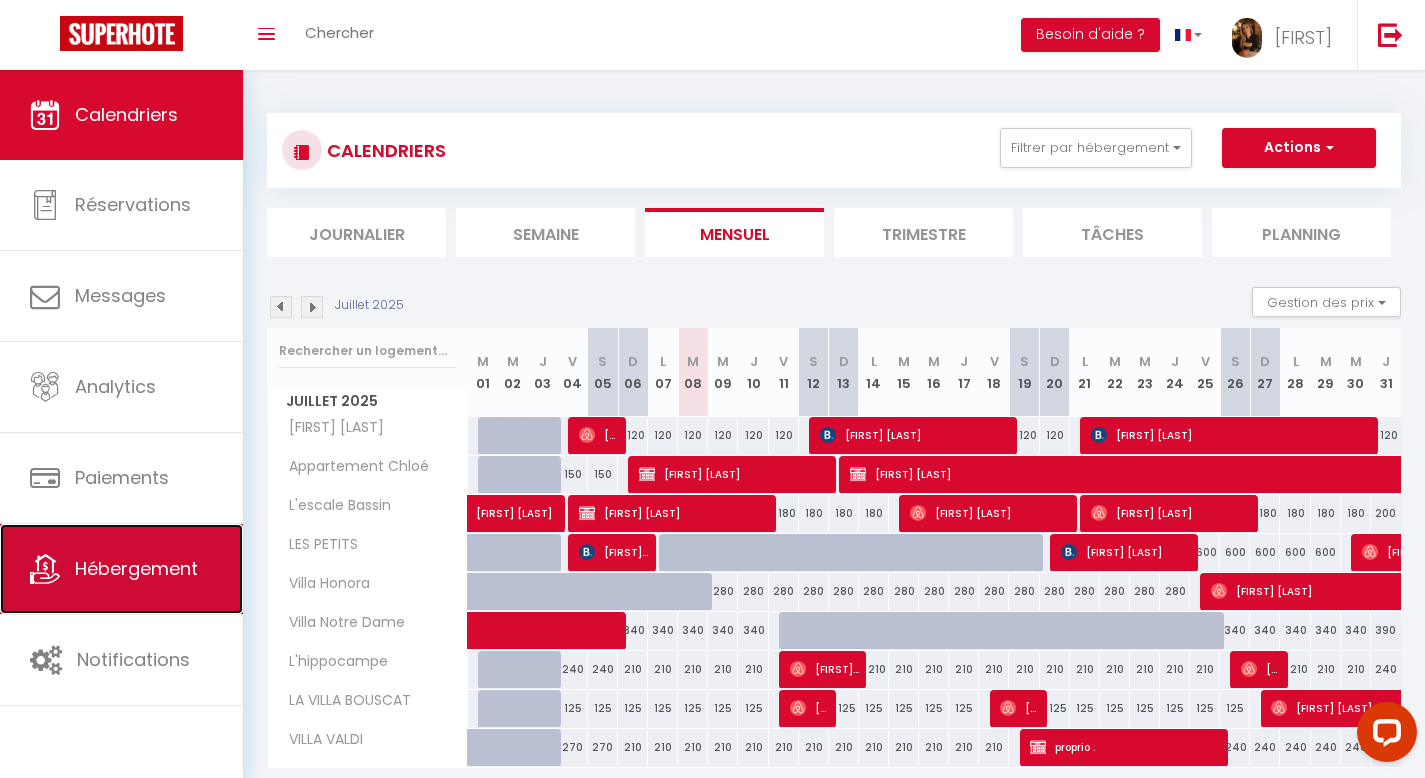 click on "Hébergement" at bounding box center [136, 568] 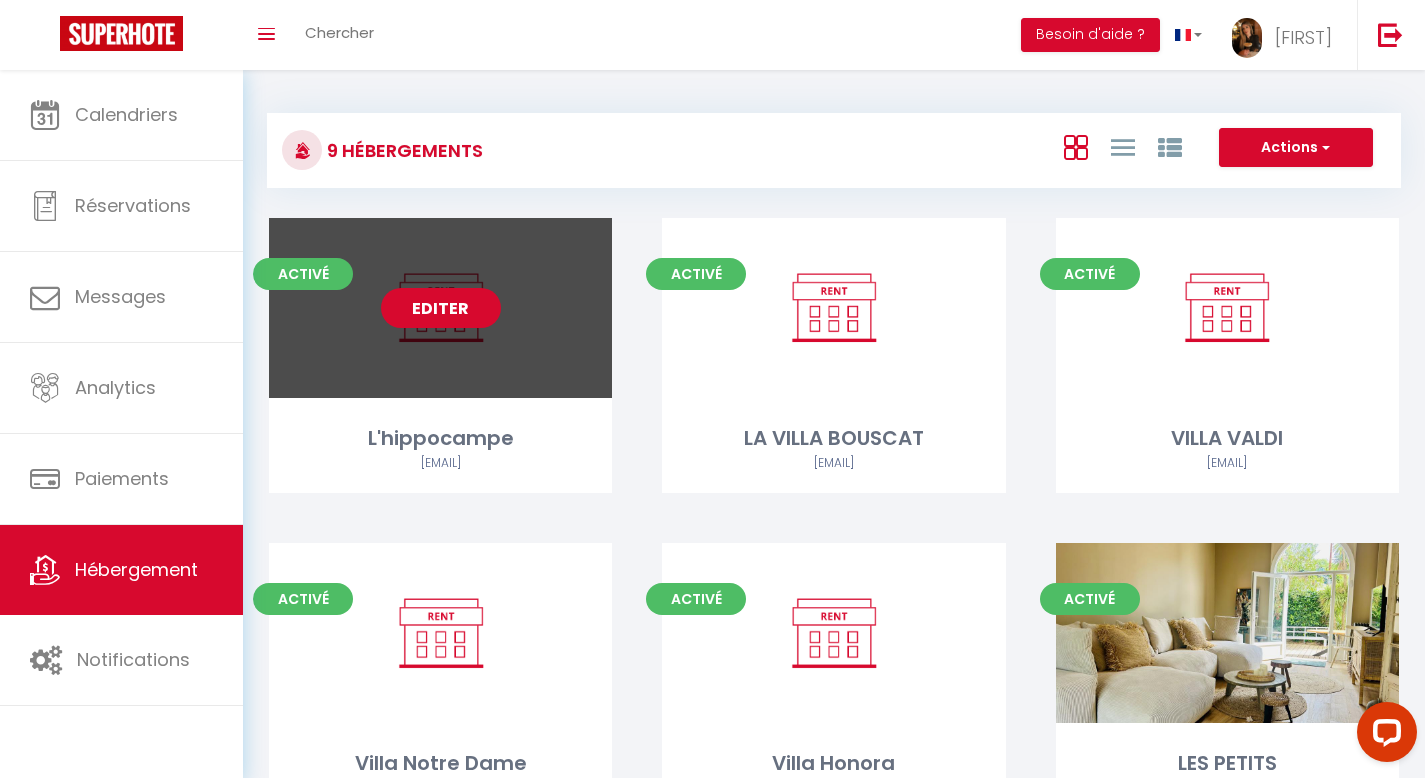 click on "Editer" at bounding box center [441, 308] 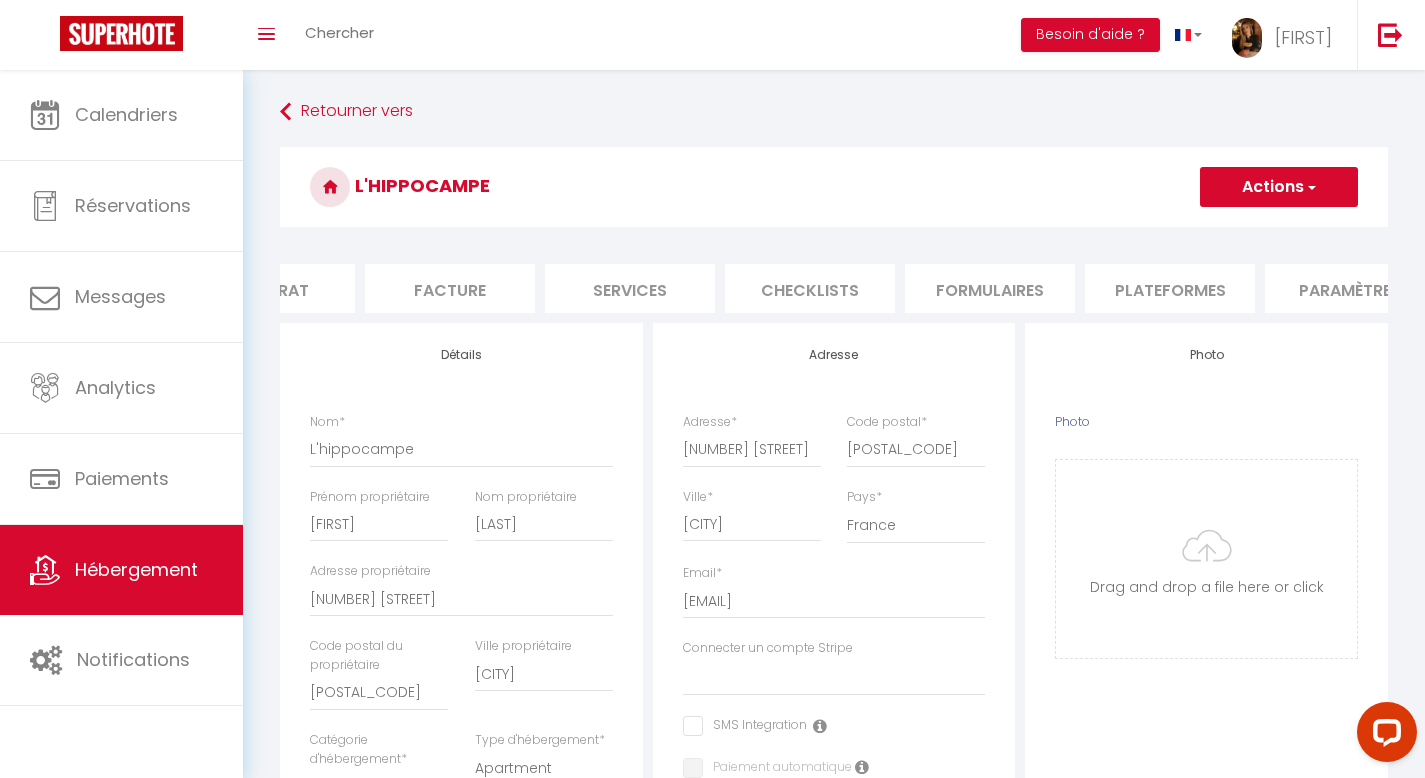 scroll, scrollTop: 0, scrollLeft: 409, axis: horizontal 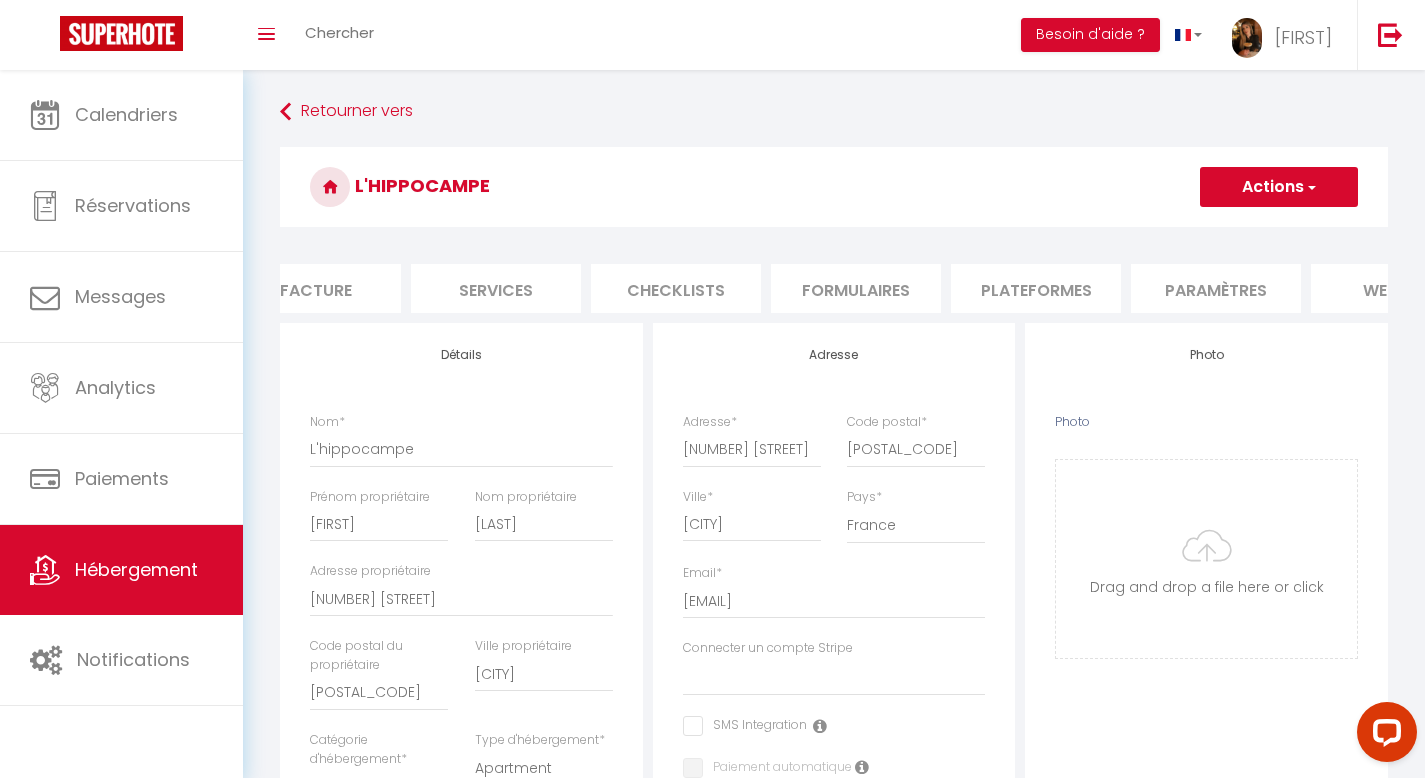 click on "Plateformes" at bounding box center (1036, 288) 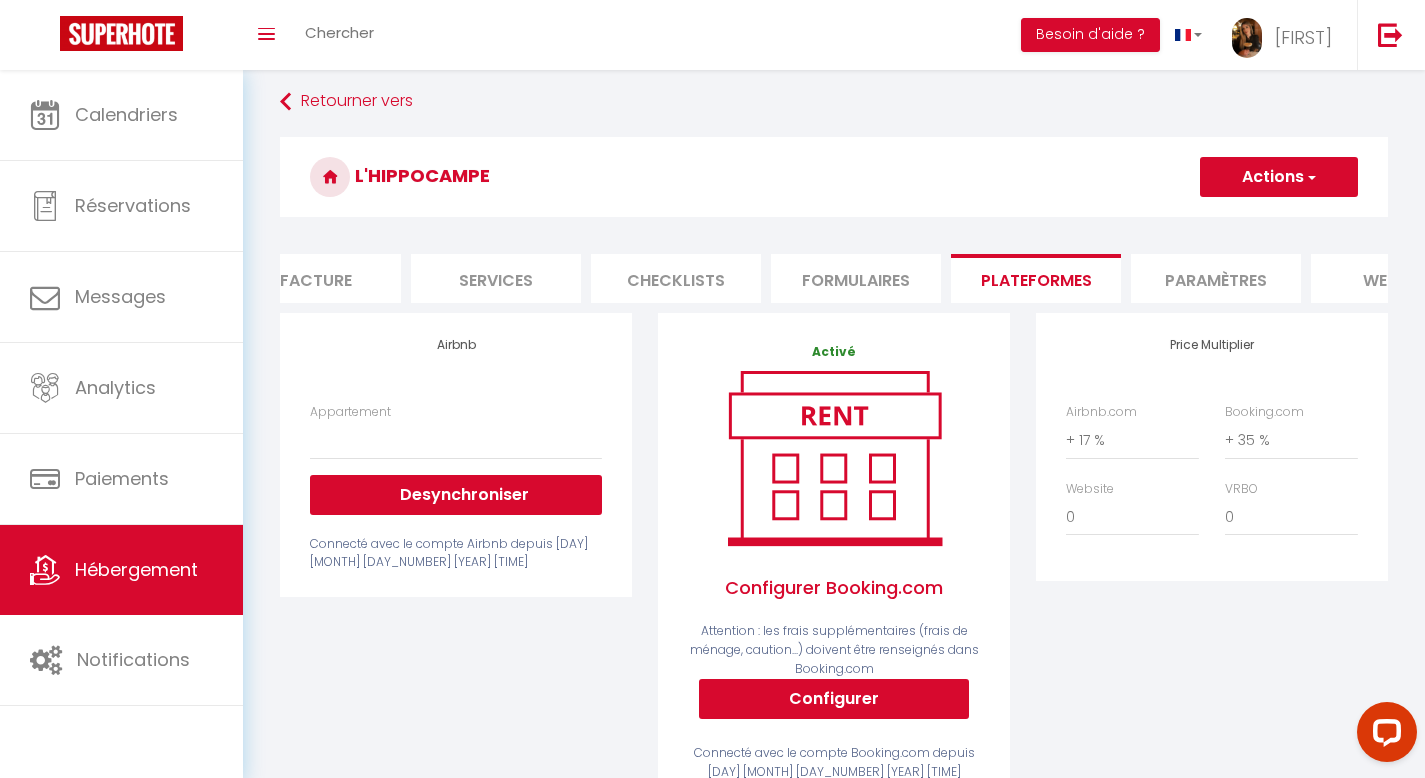 scroll, scrollTop: 0, scrollLeft: 0, axis: both 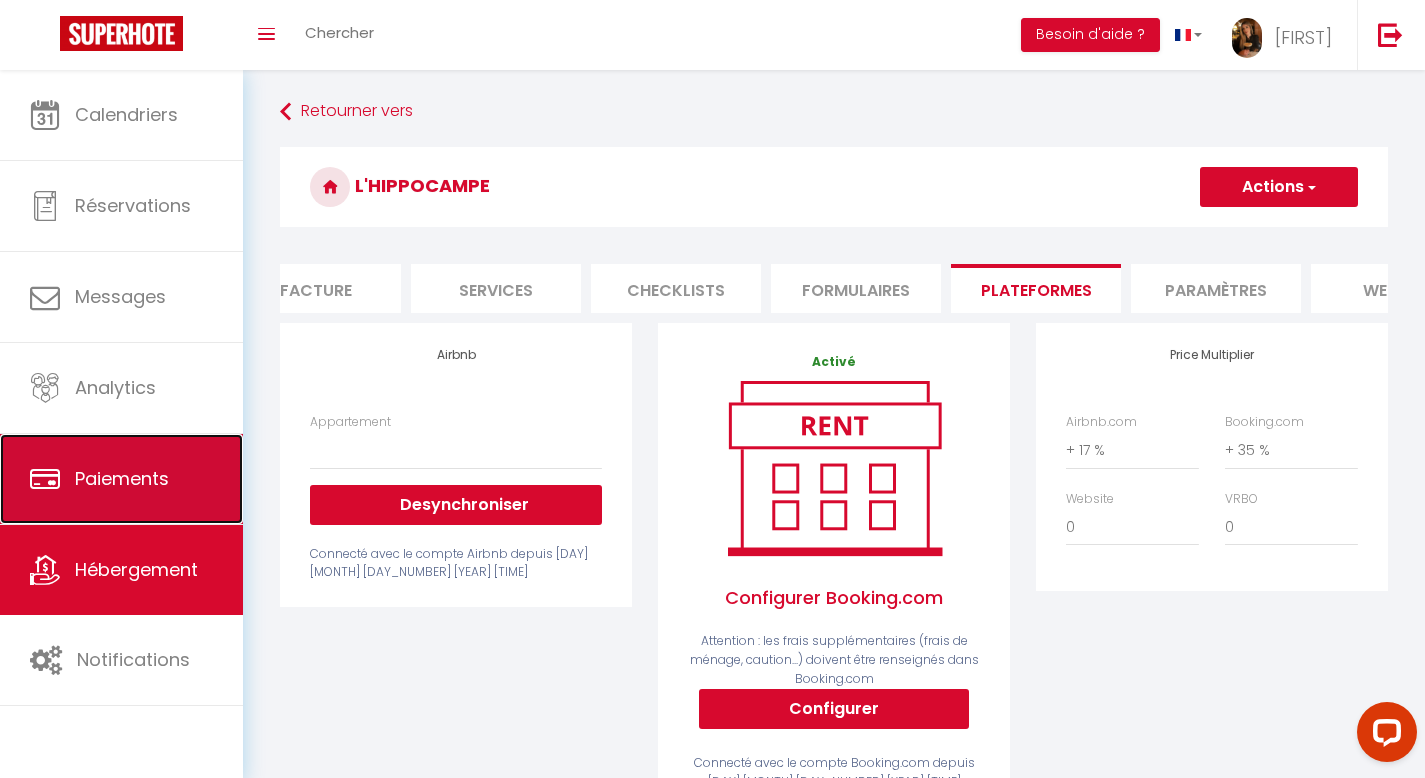 click on "Paiements" at bounding box center [122, 478] 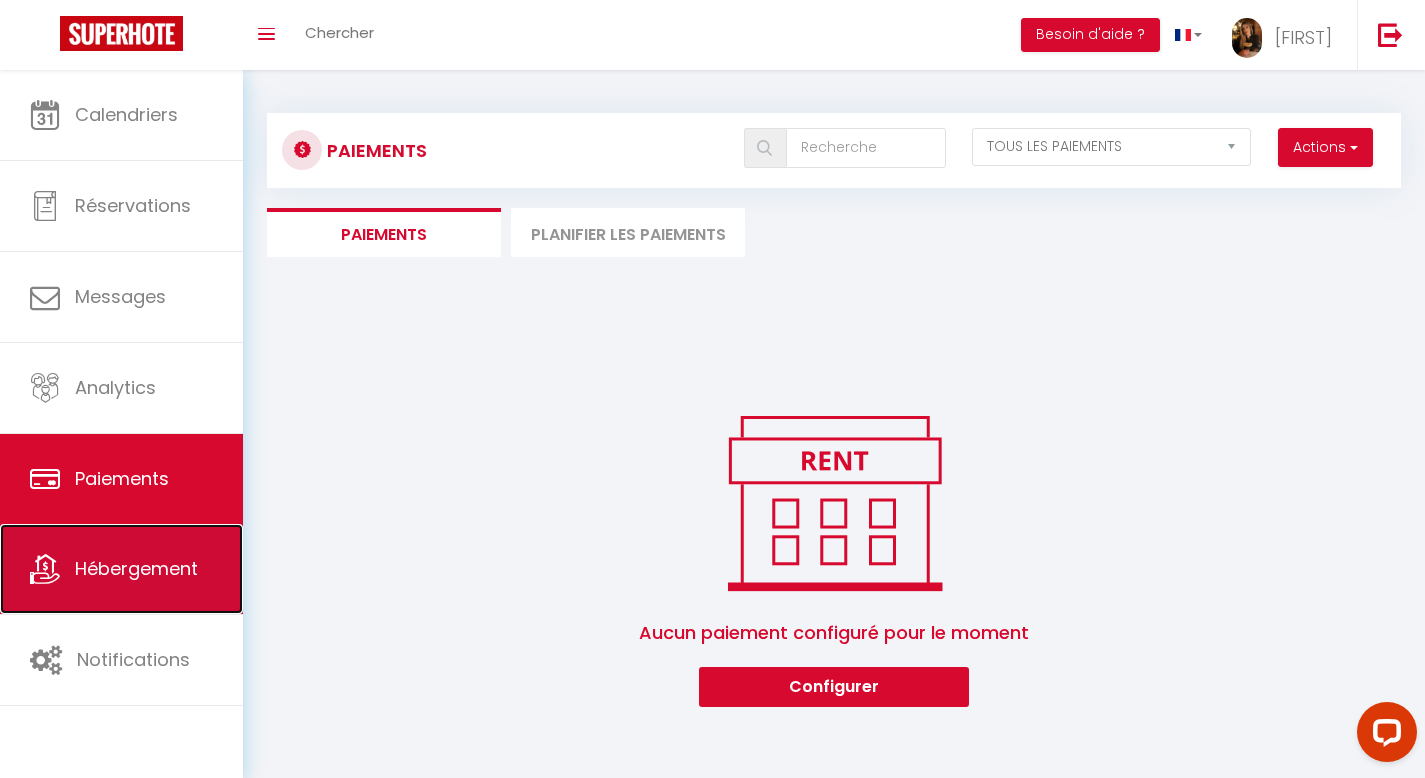 click on "Hébergement" at bounding box center (121, 569) 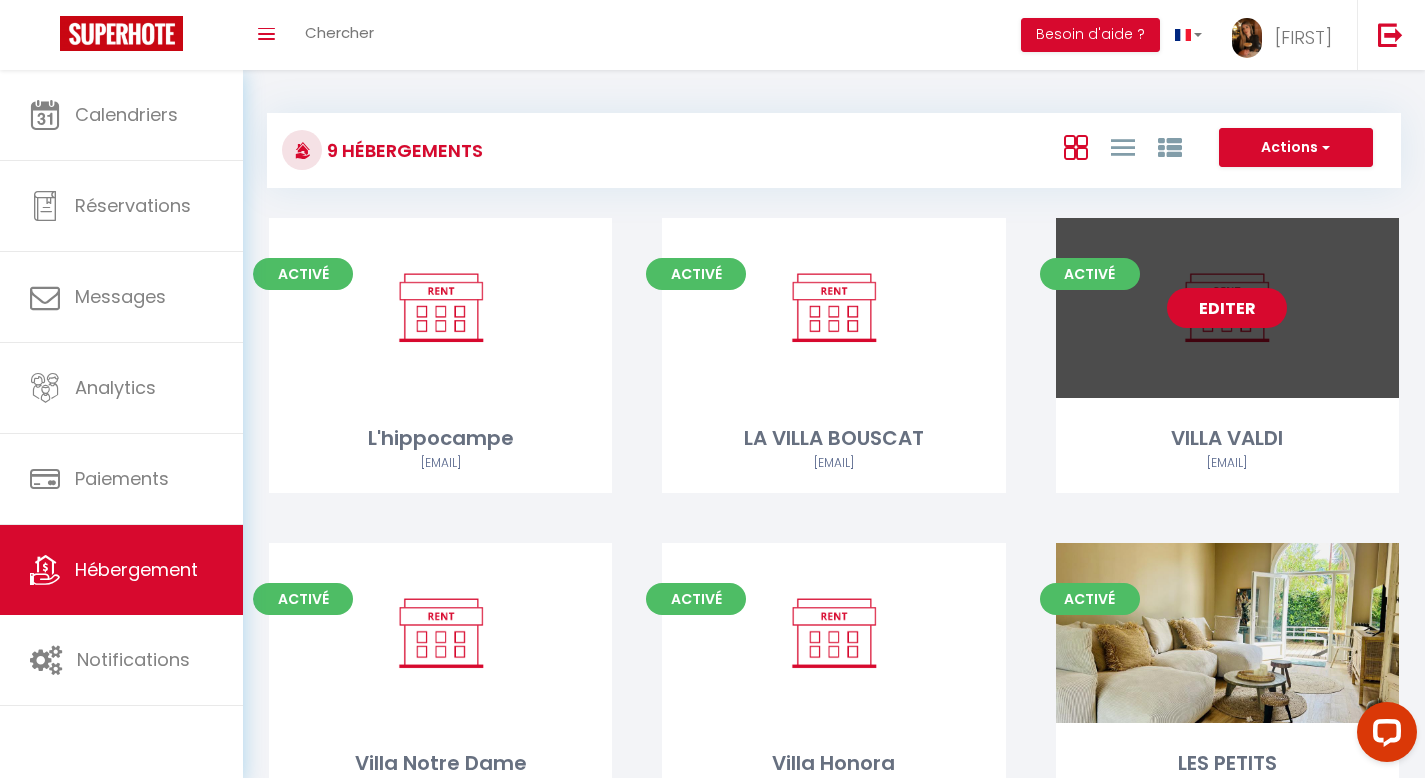 click on "Editer" at bounding box center (1227, 308) 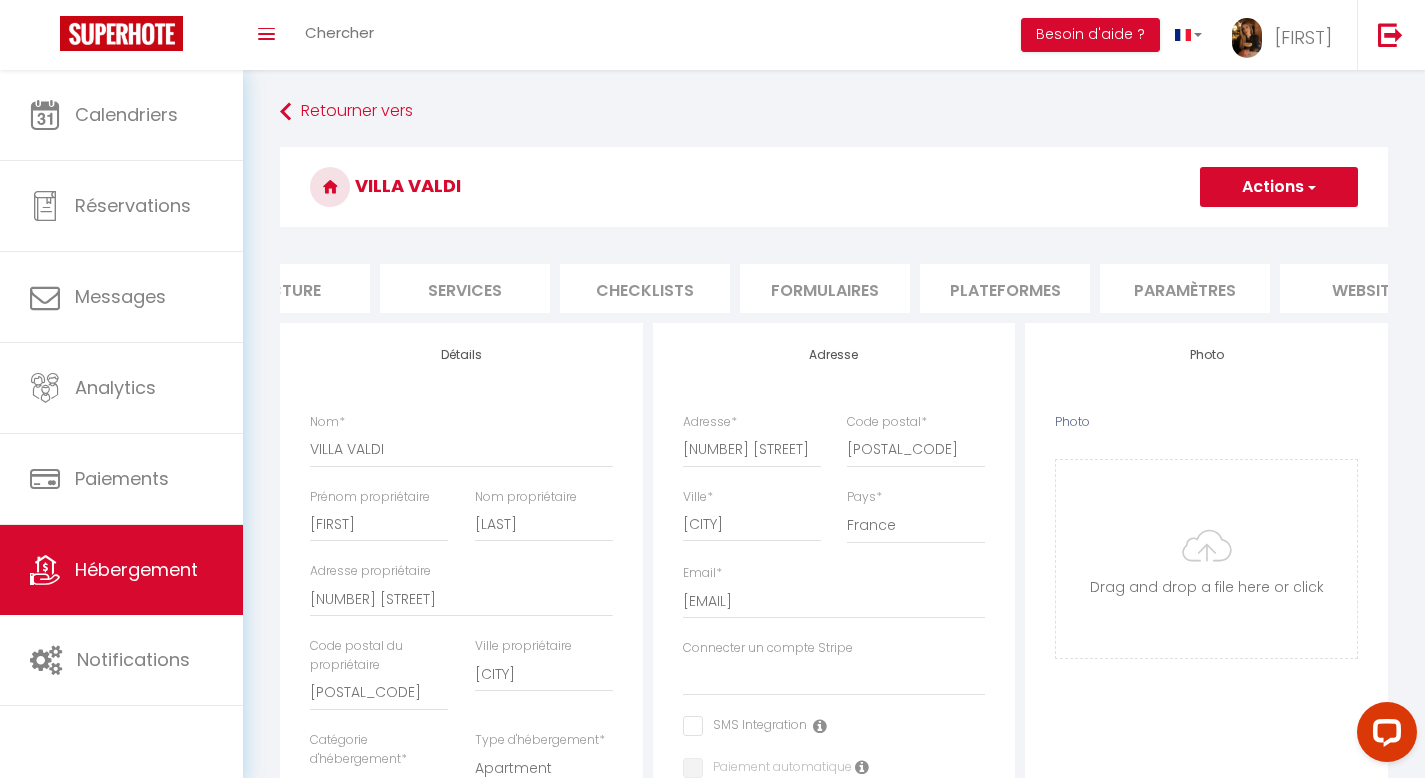 scroll, scrollTop: 0, scrollLeft: 484, axis: horizontal 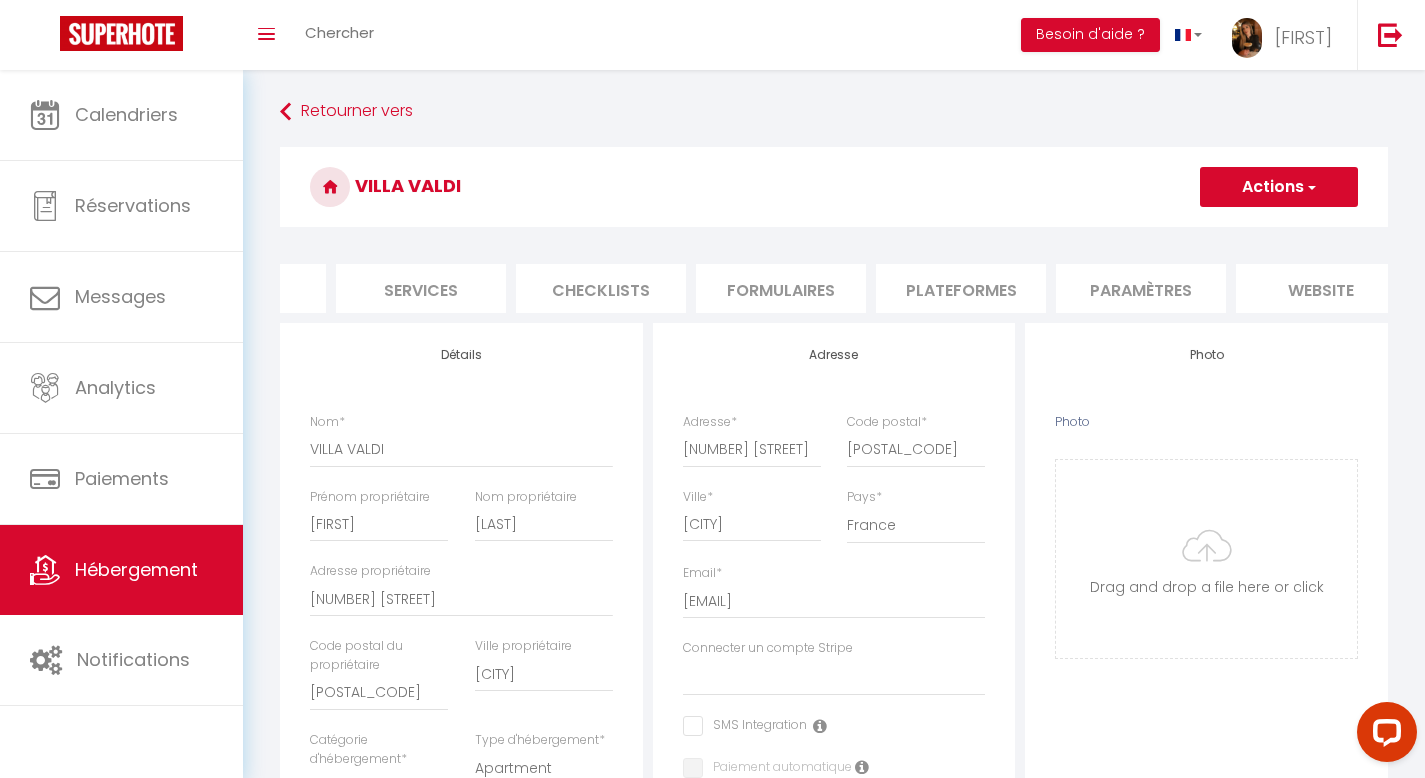 click on "Plateformes" at bounding box center [961, 288] 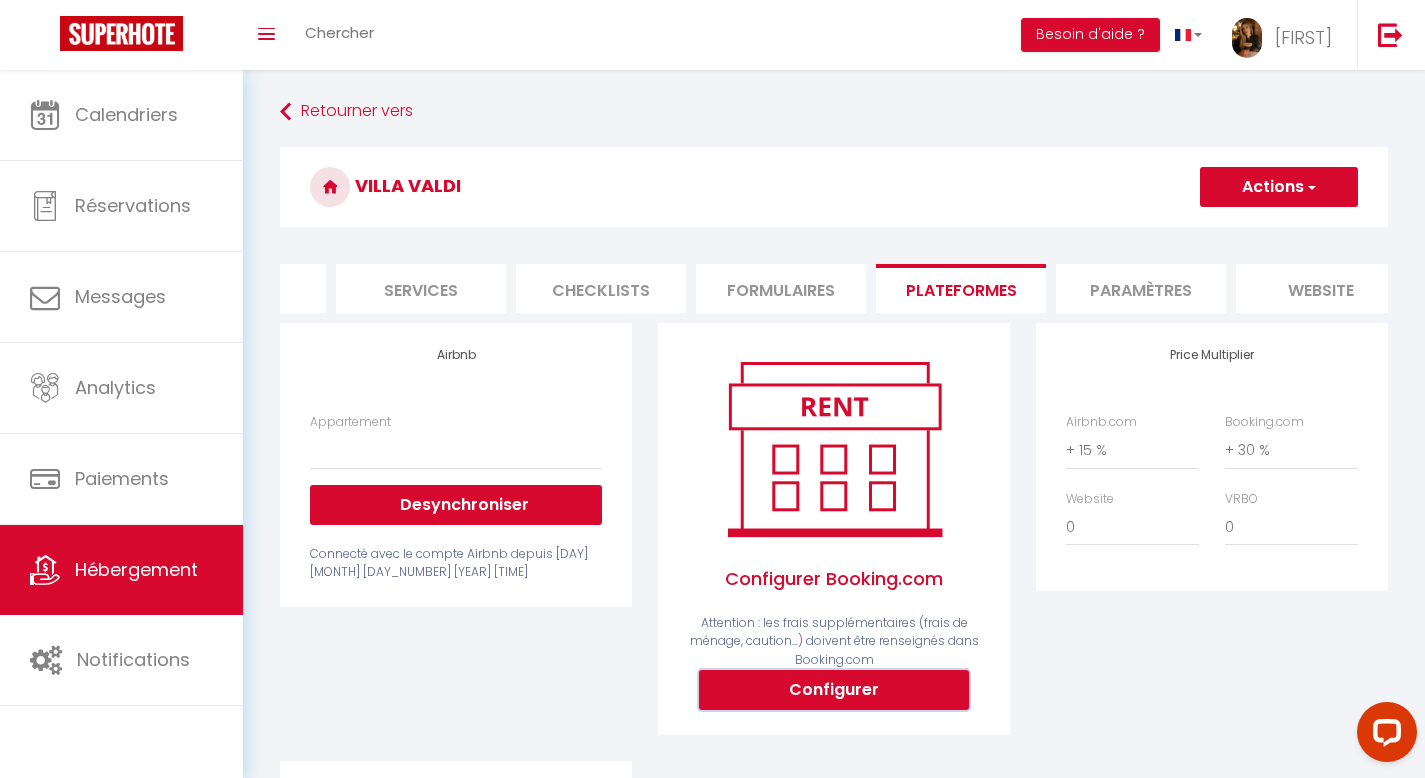 click on "Configurer" at bounding box center (834, 690) 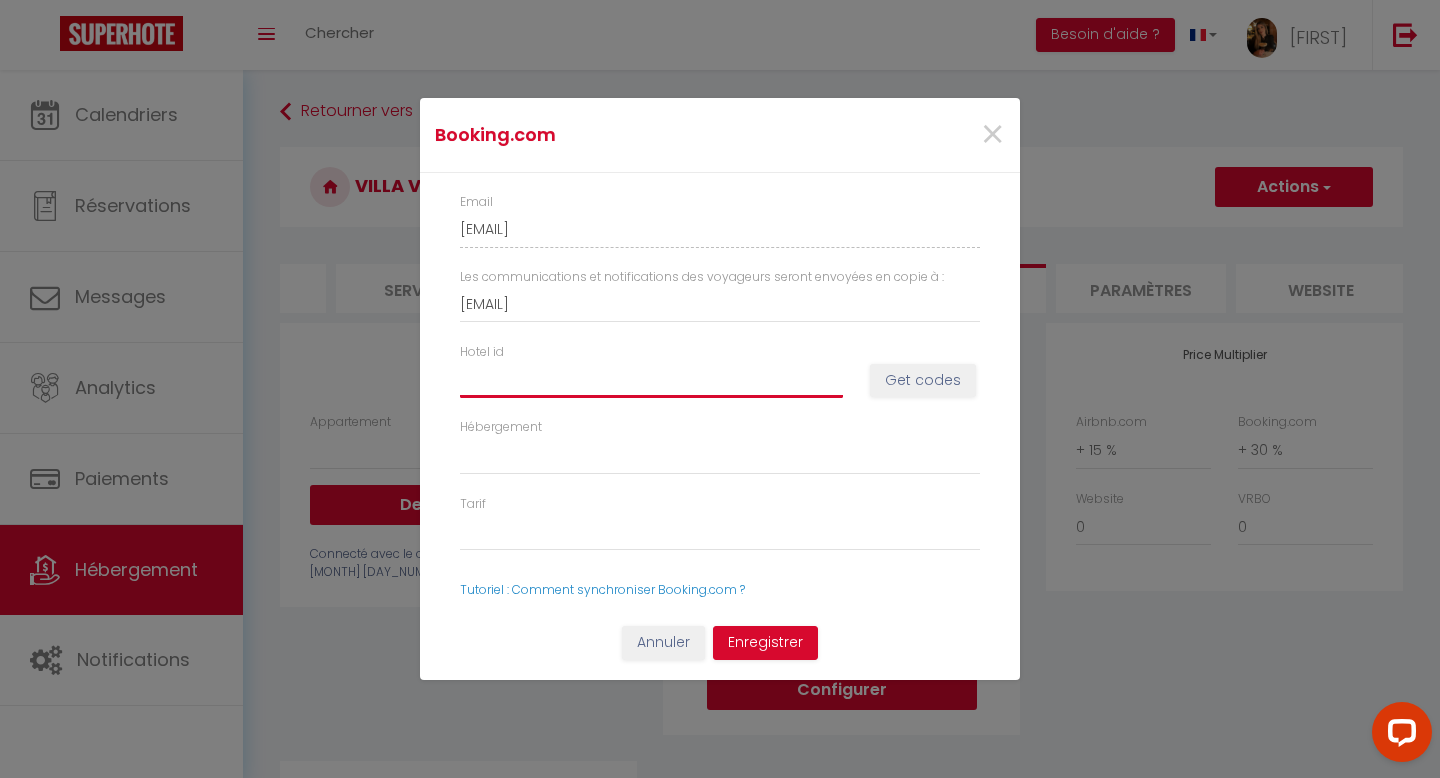 click on "Hotel id" at bounding box center (651, 380) 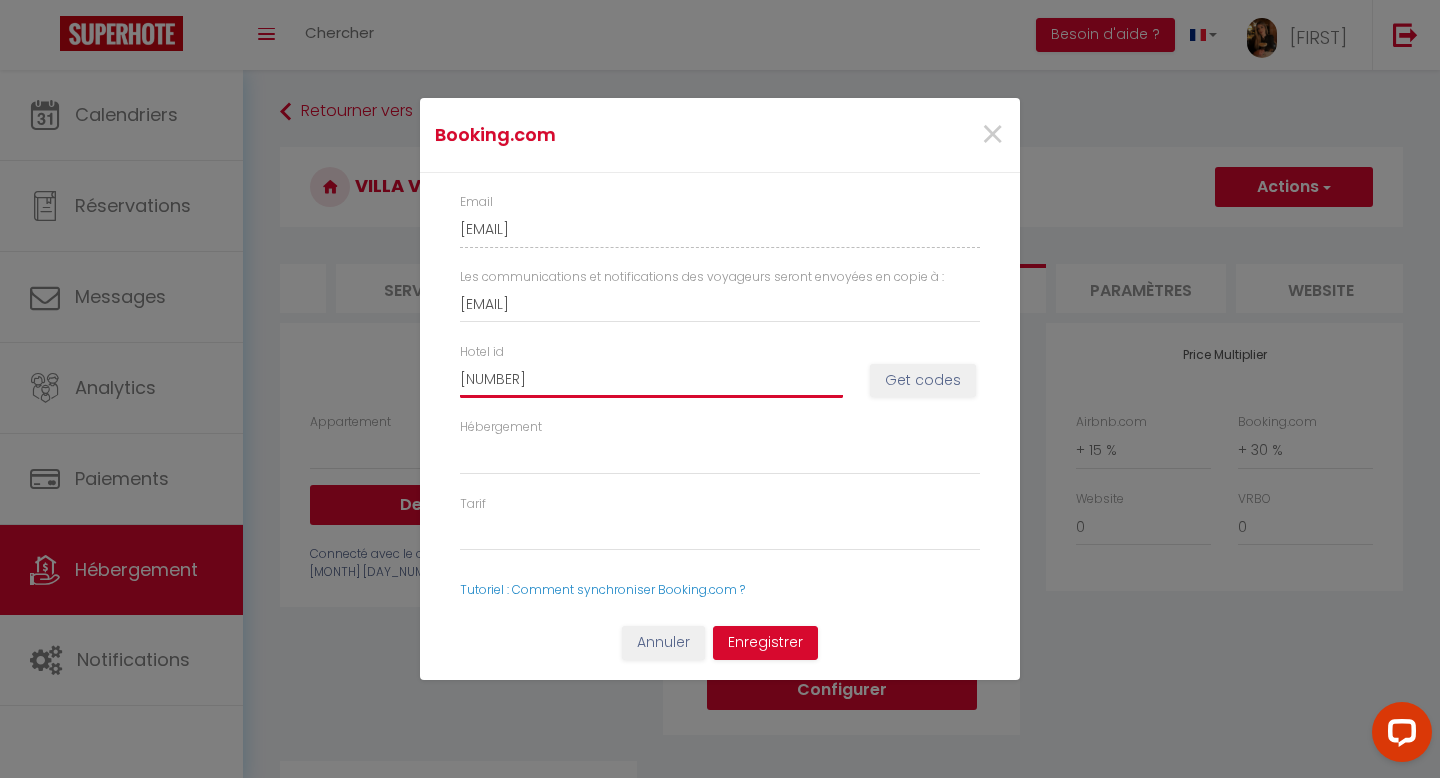 type on "[NUMBER]" 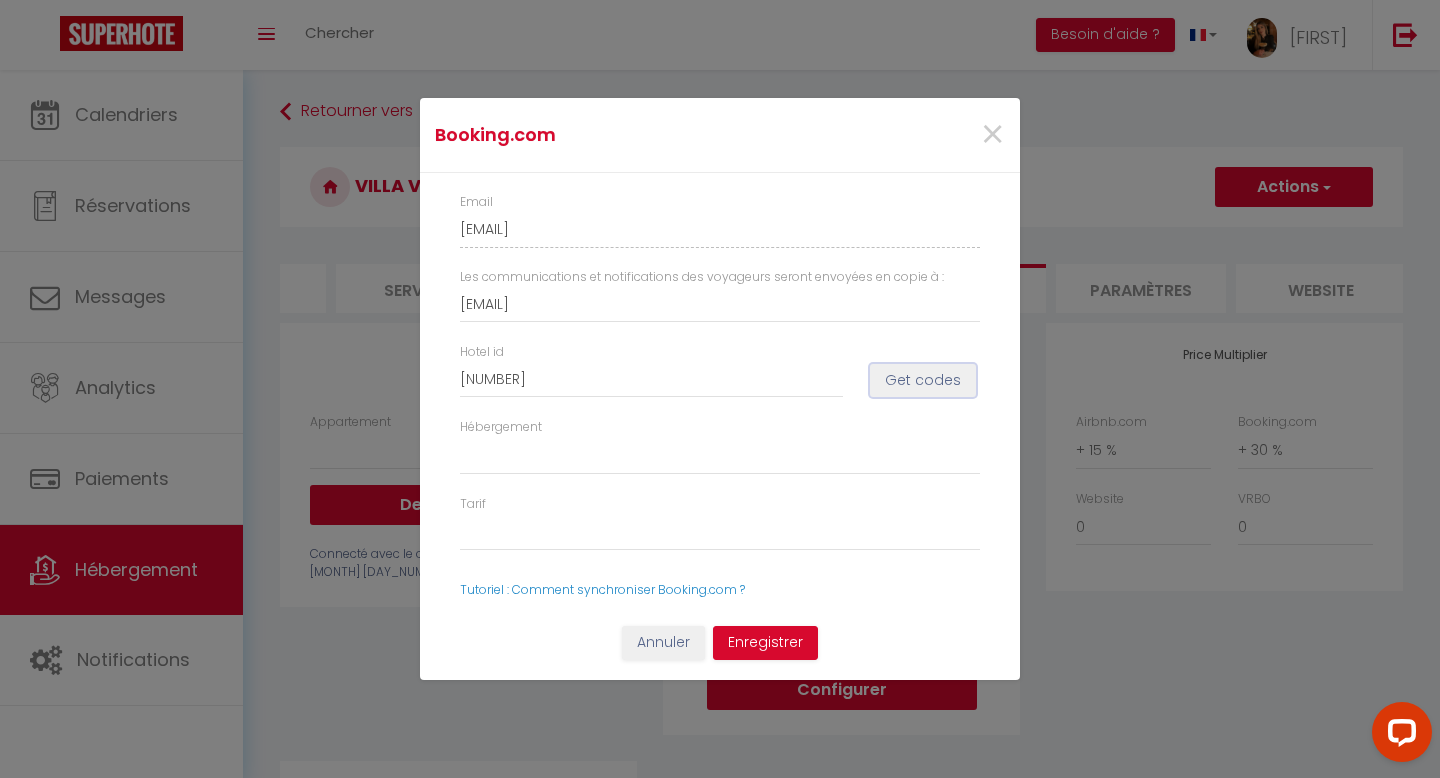 click on "Get codes" at bounding box center [923, 381] 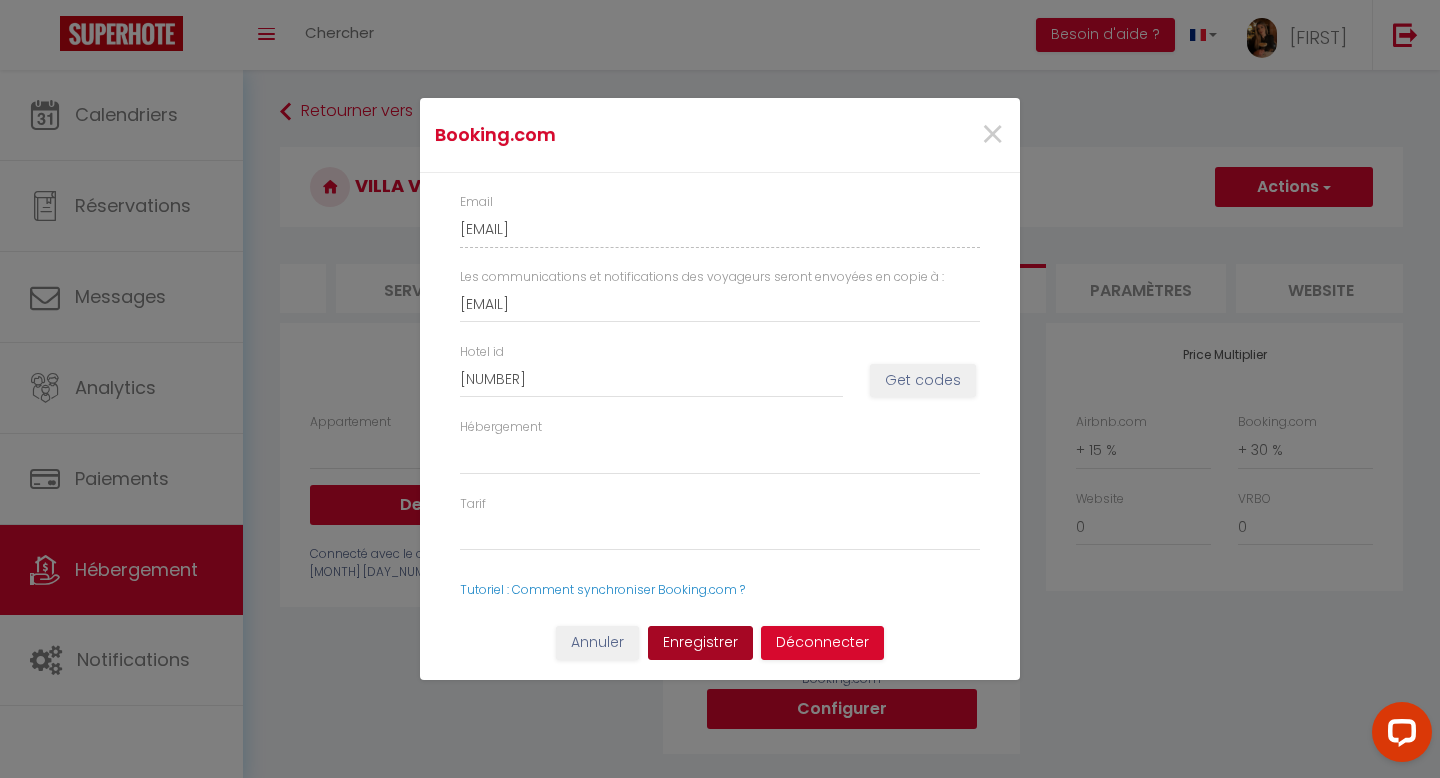 click on "Enregistrer" at bounding box center [700, 643] 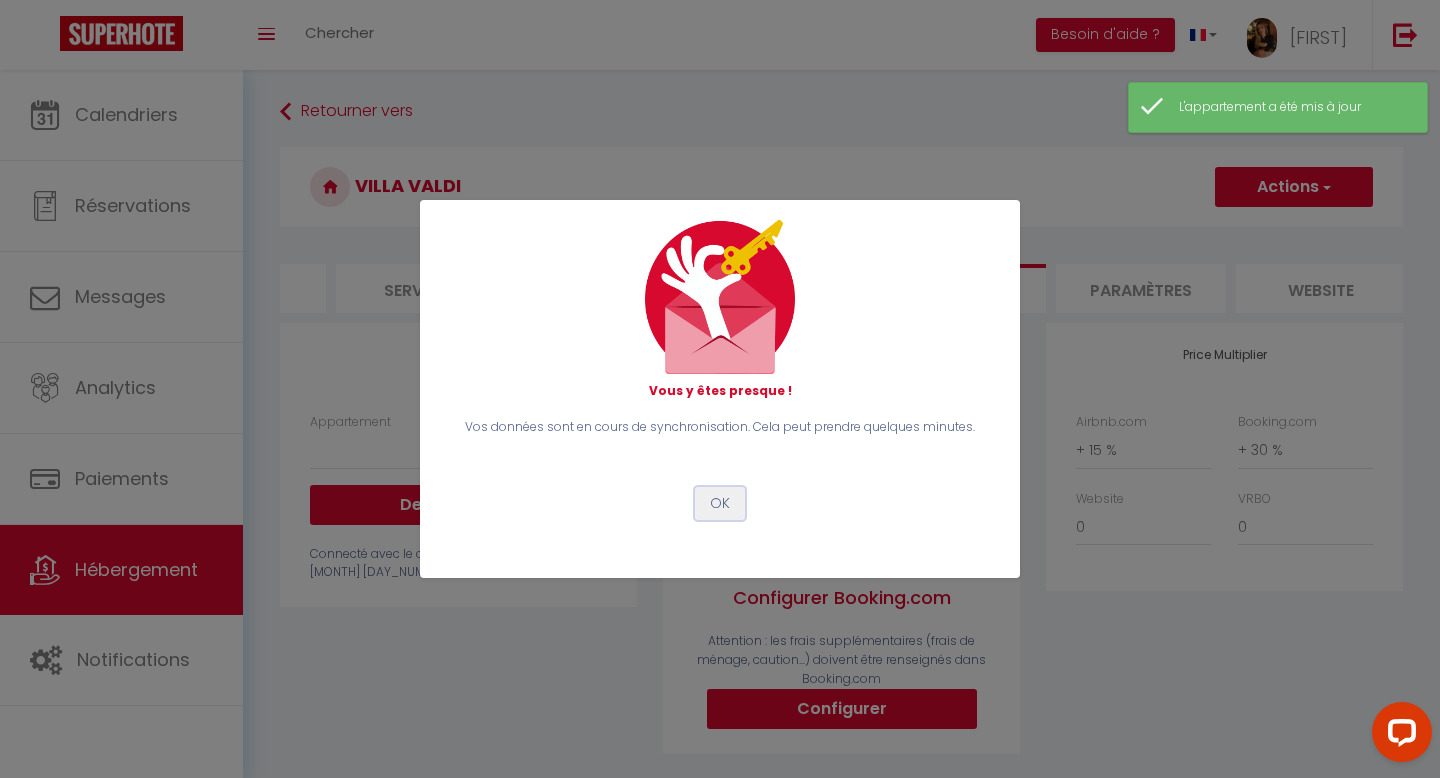 click on "OK" at bounding box center (720, 504) 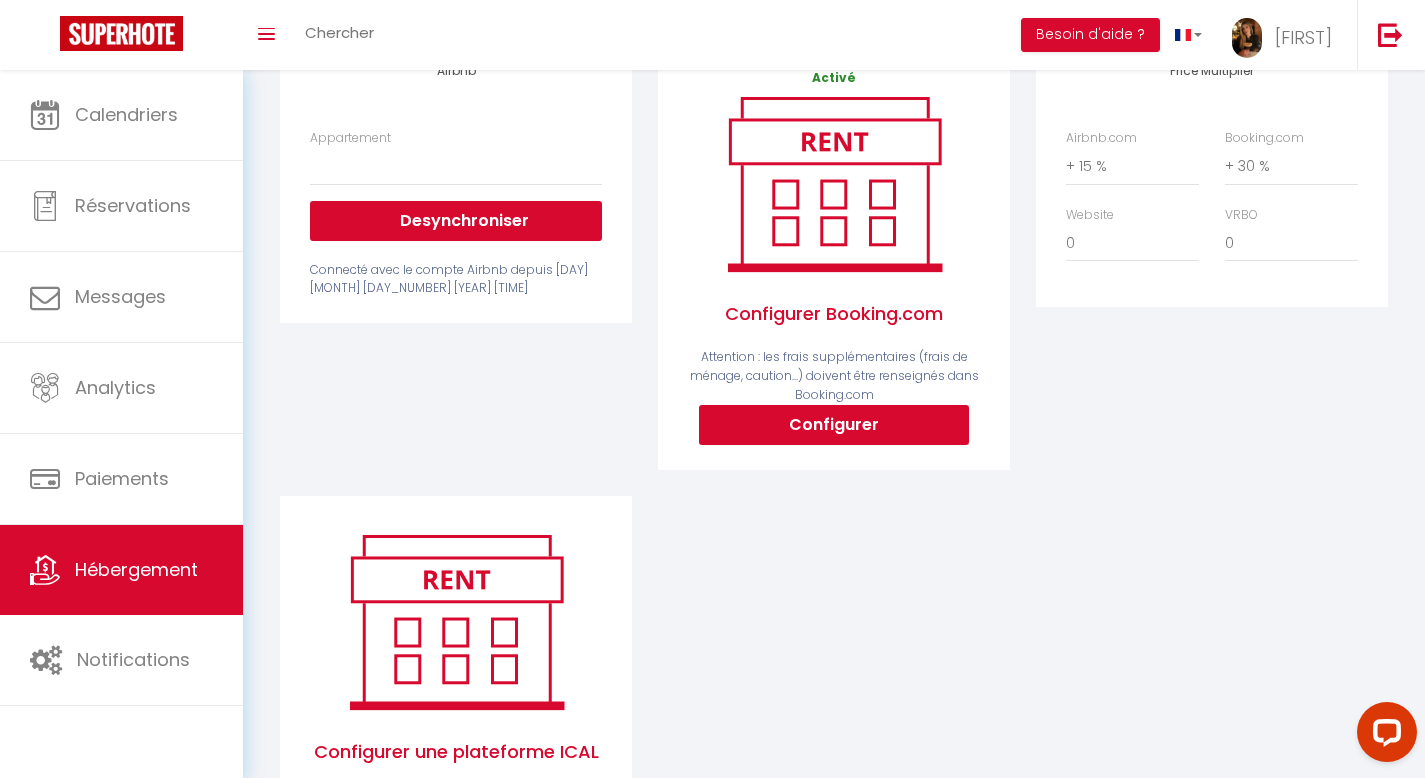 scroll, scrollTop: 287, scrollLeft: 0, axis: vertical 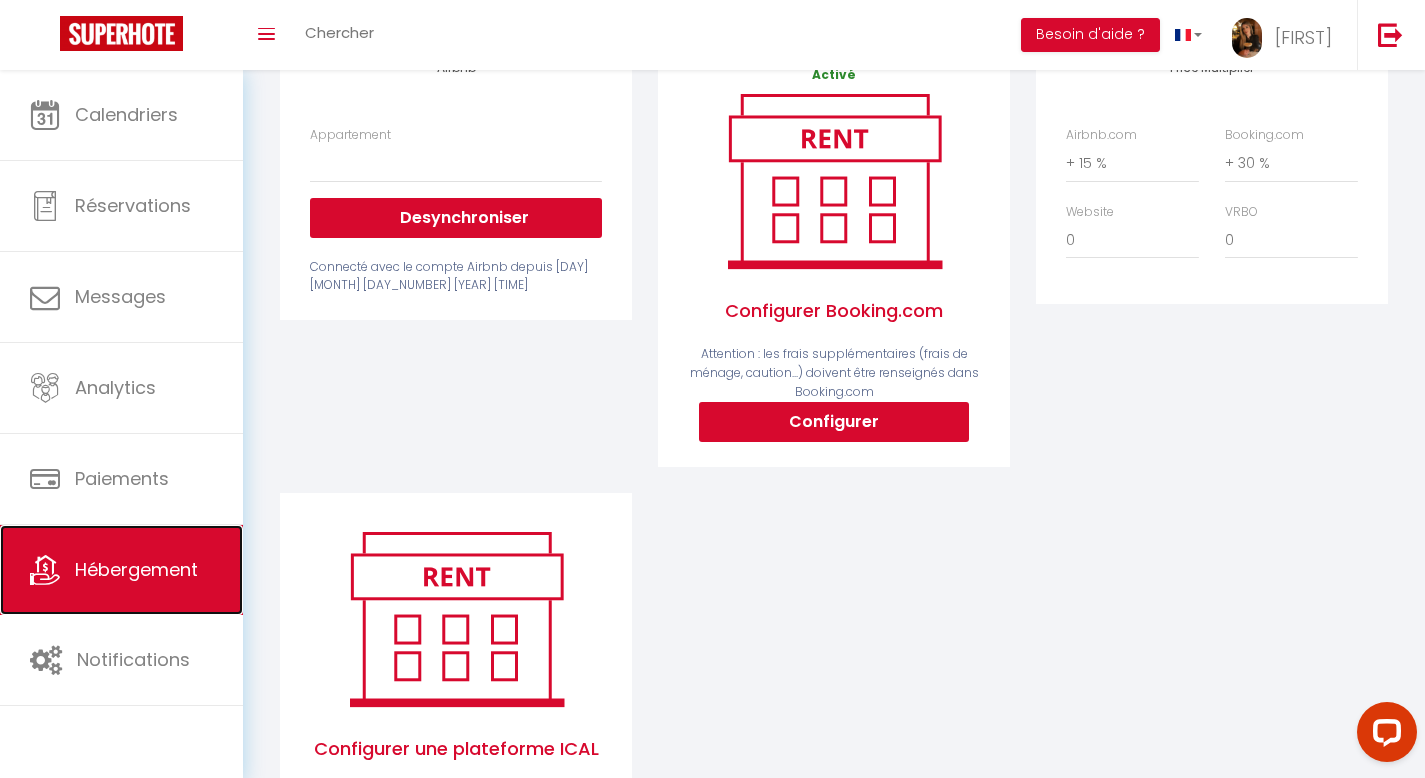 click on "Hébergement" at bounding box center [121, 570] 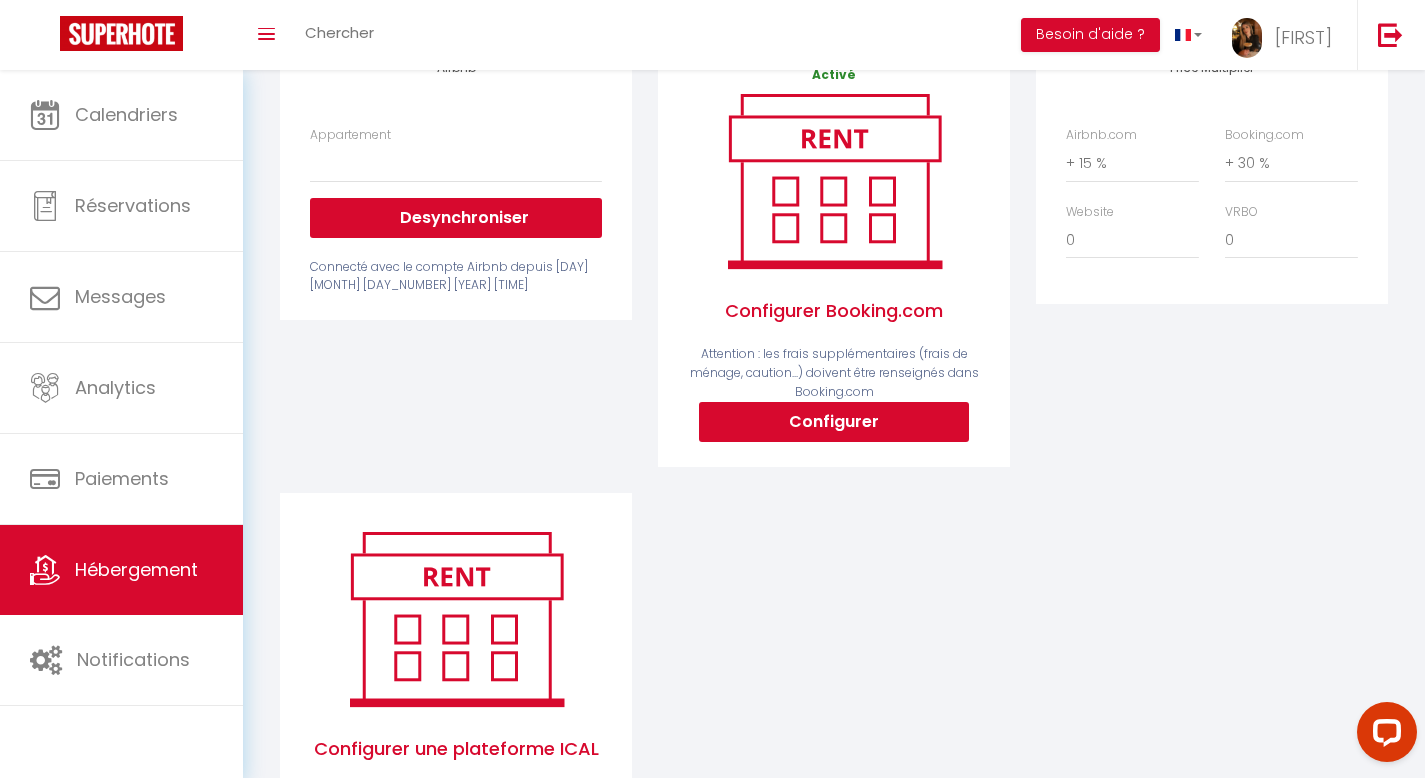 scroll, scrollTop: 0, scrollLeft: 0, axis: both 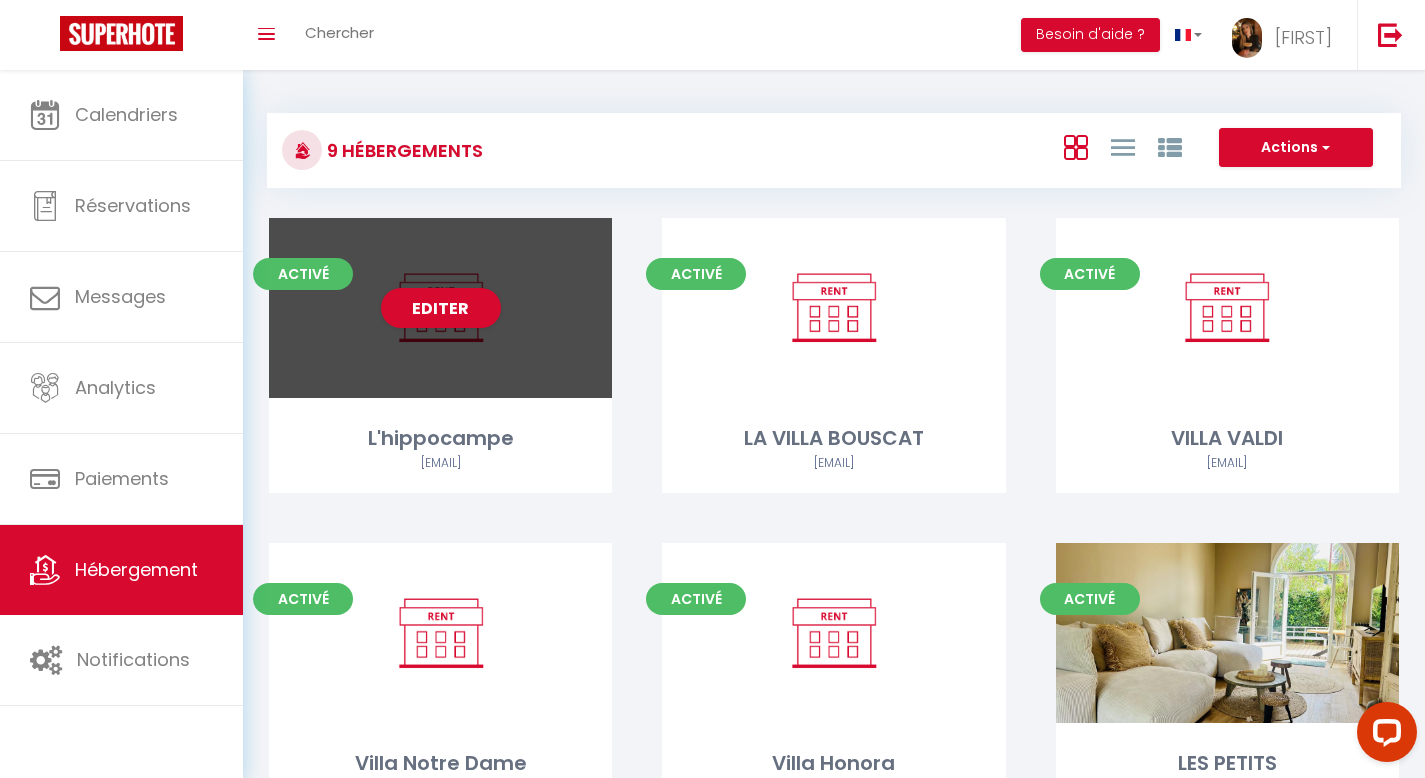 click on "Editer" at bounding box center [440, 308] 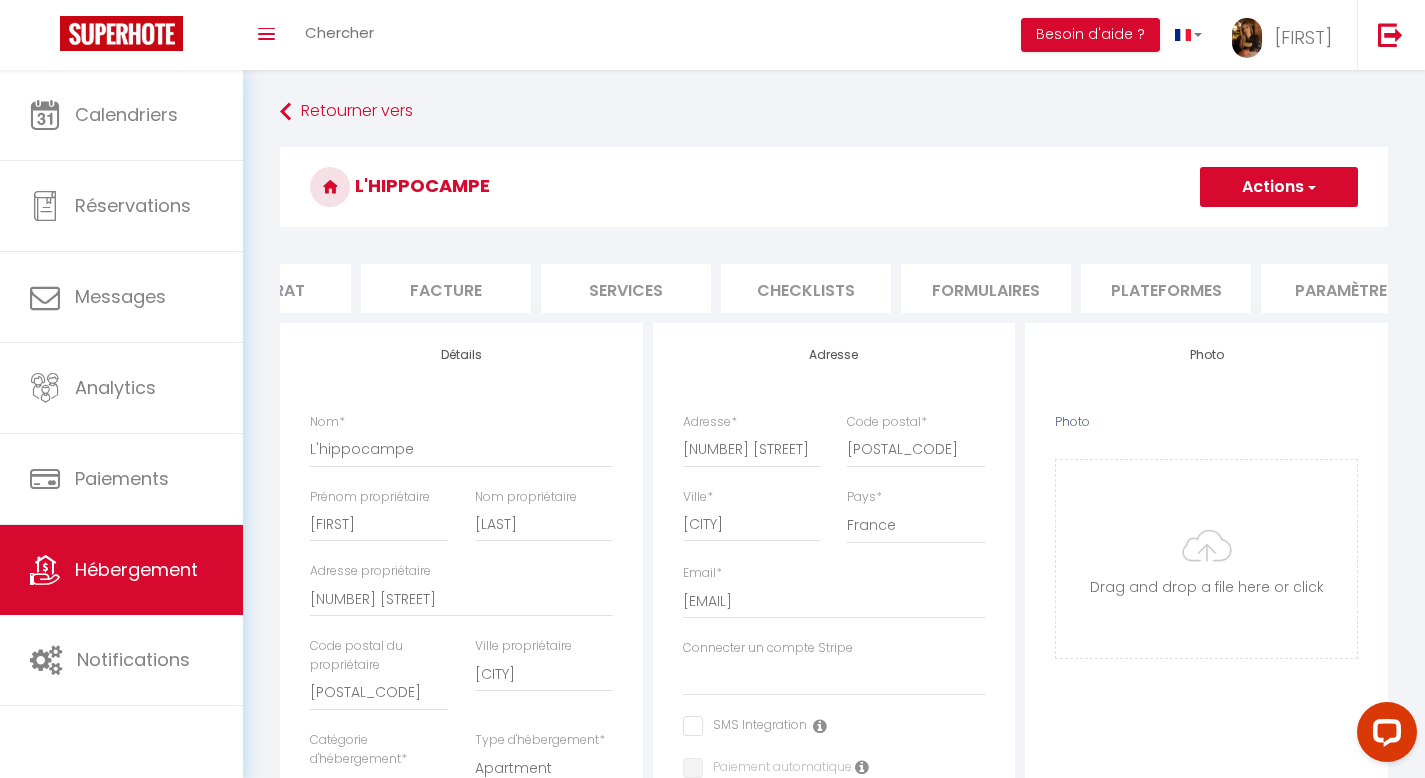 scroll, scrollTop: 0, scrollLeft: 285, axis: horizontal 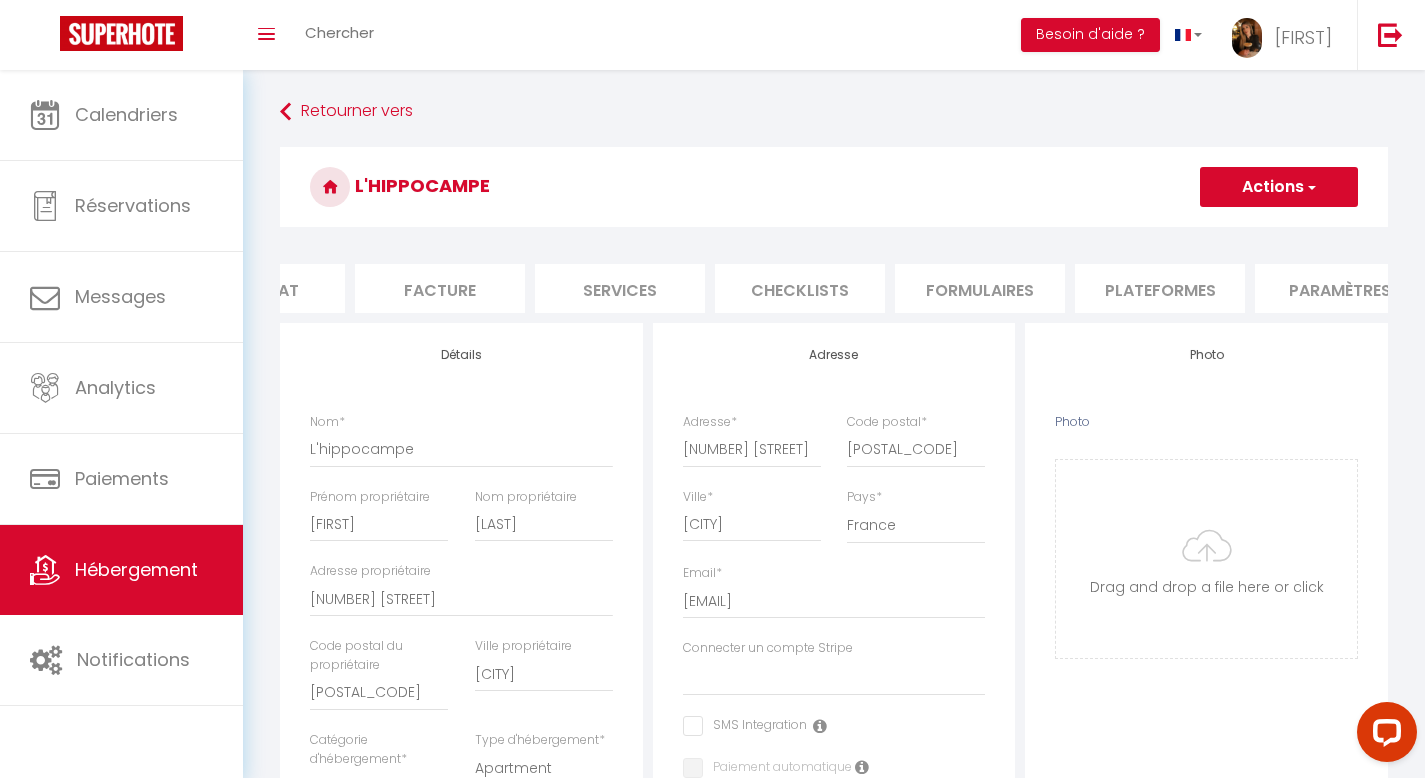 click on "Plateformes" at bounding box center [1160, 288] 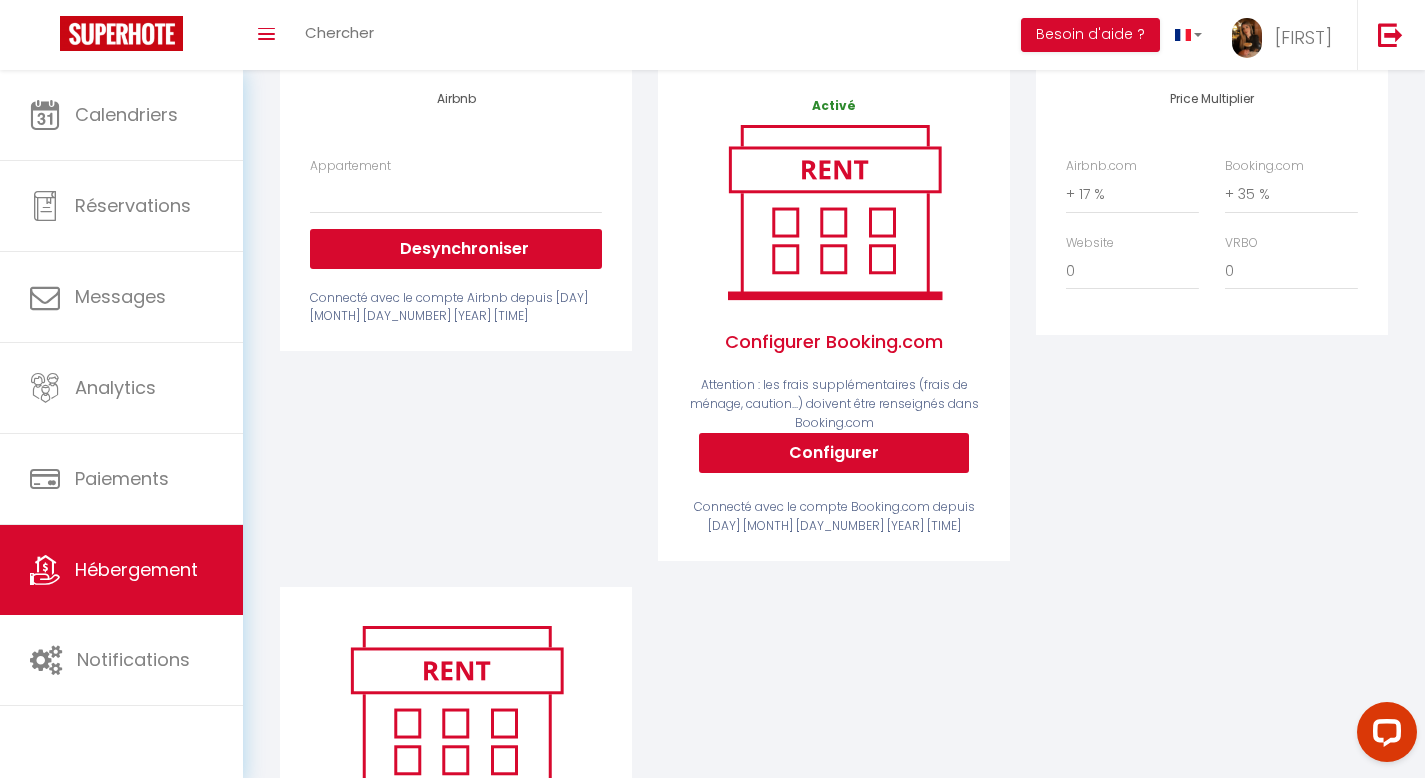 scroll, scrollTop: 0, scrollLeft: 0, axis: both 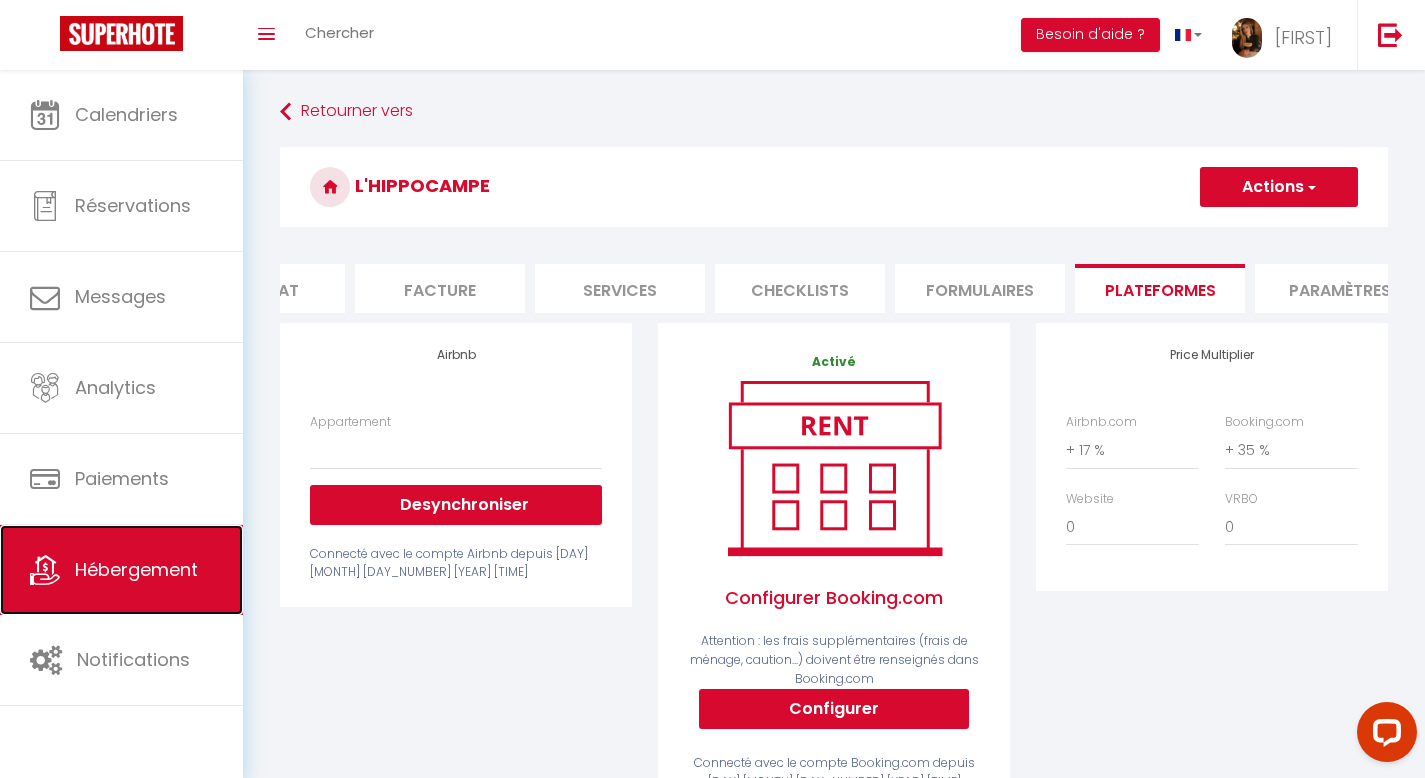 click on "Hébergement" at bounding box center [121, 570] 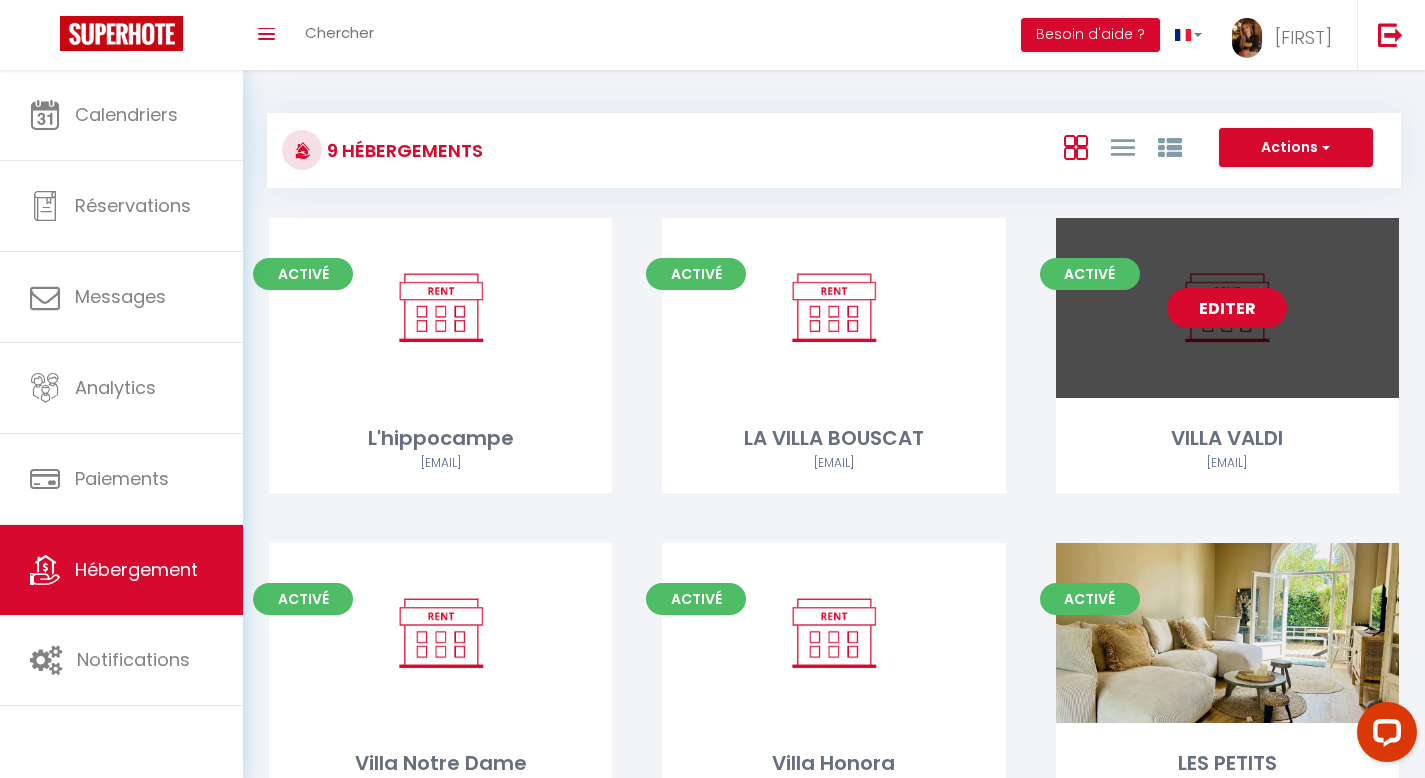 click on "Editer" at bounding box center [1227, 308] 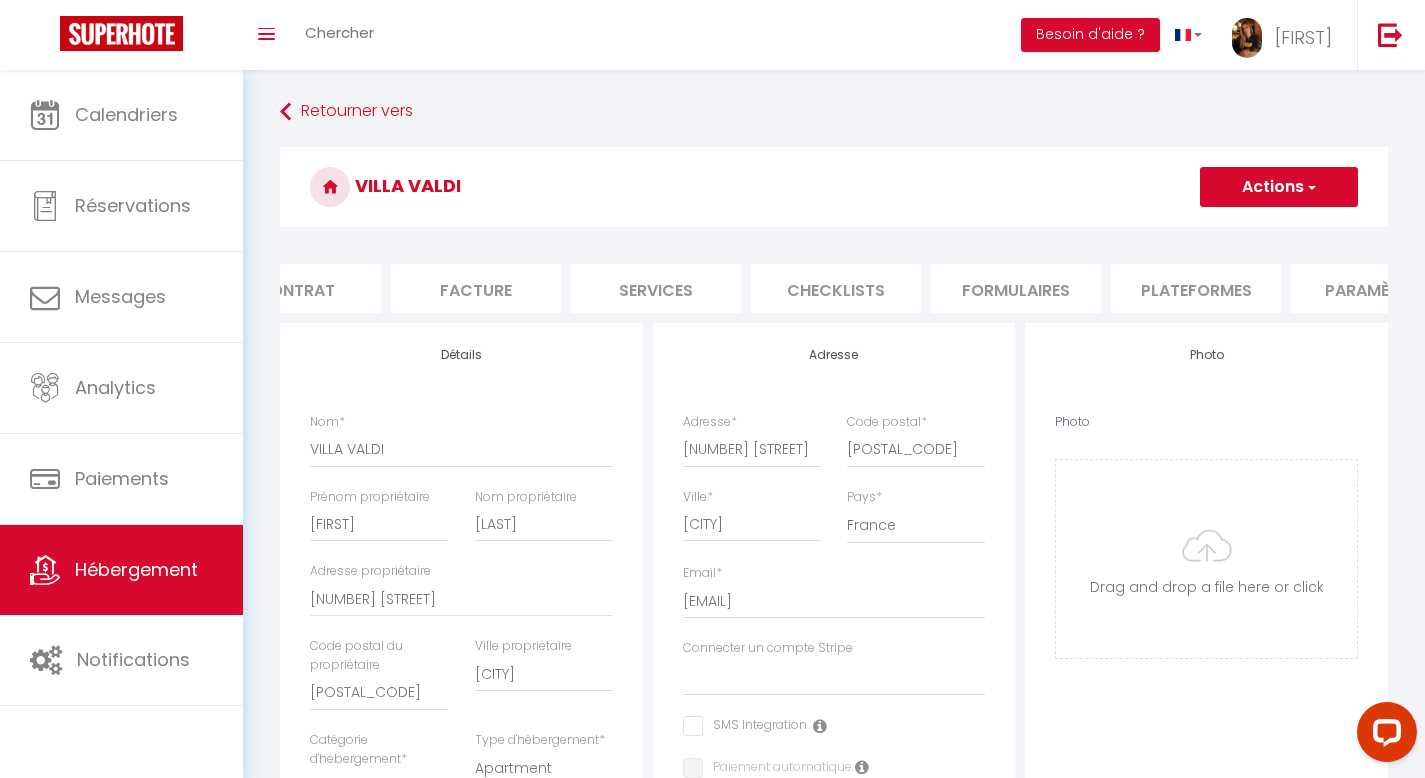 scroll, scrollTop: 0, scrollLeft: 260, axis: horizontal 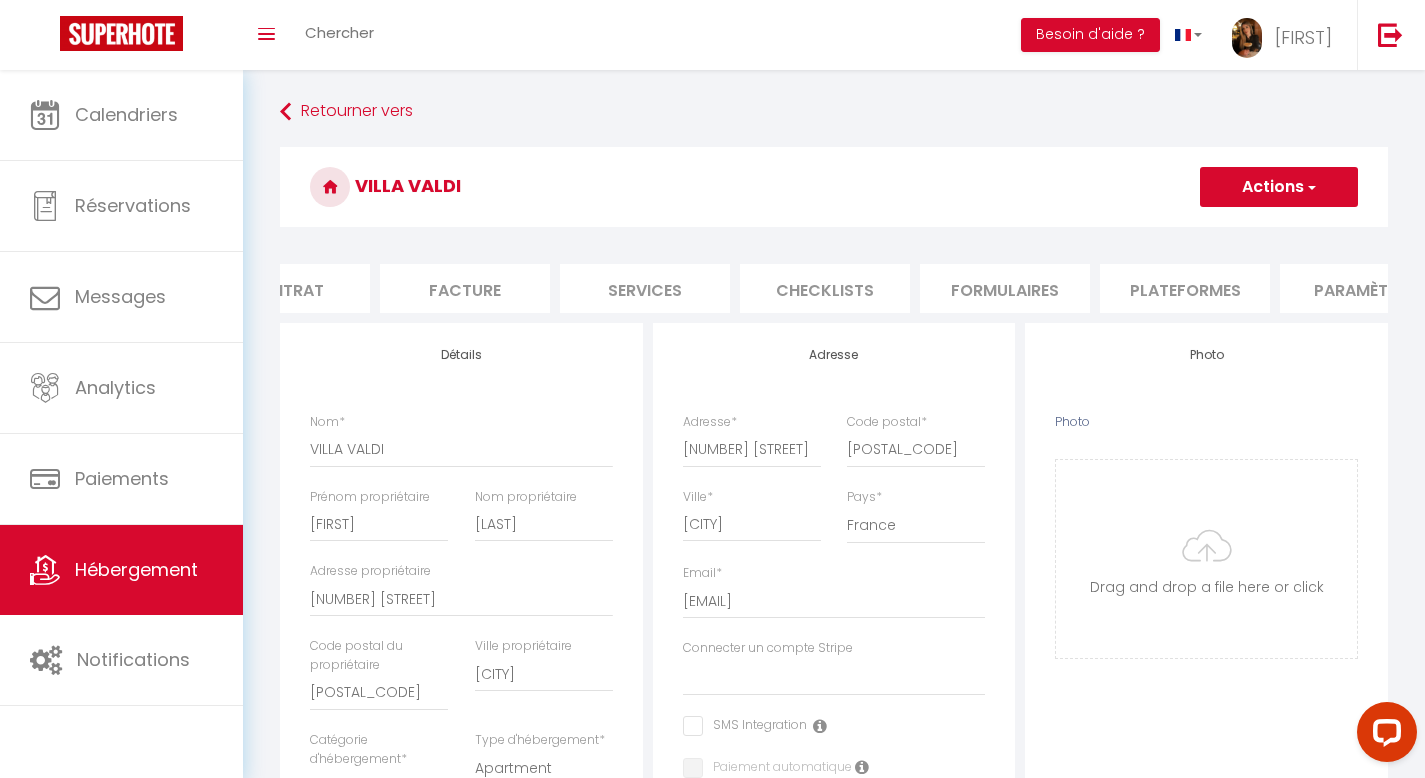 click on "Plateformes" at bounding box center (1185, 288) 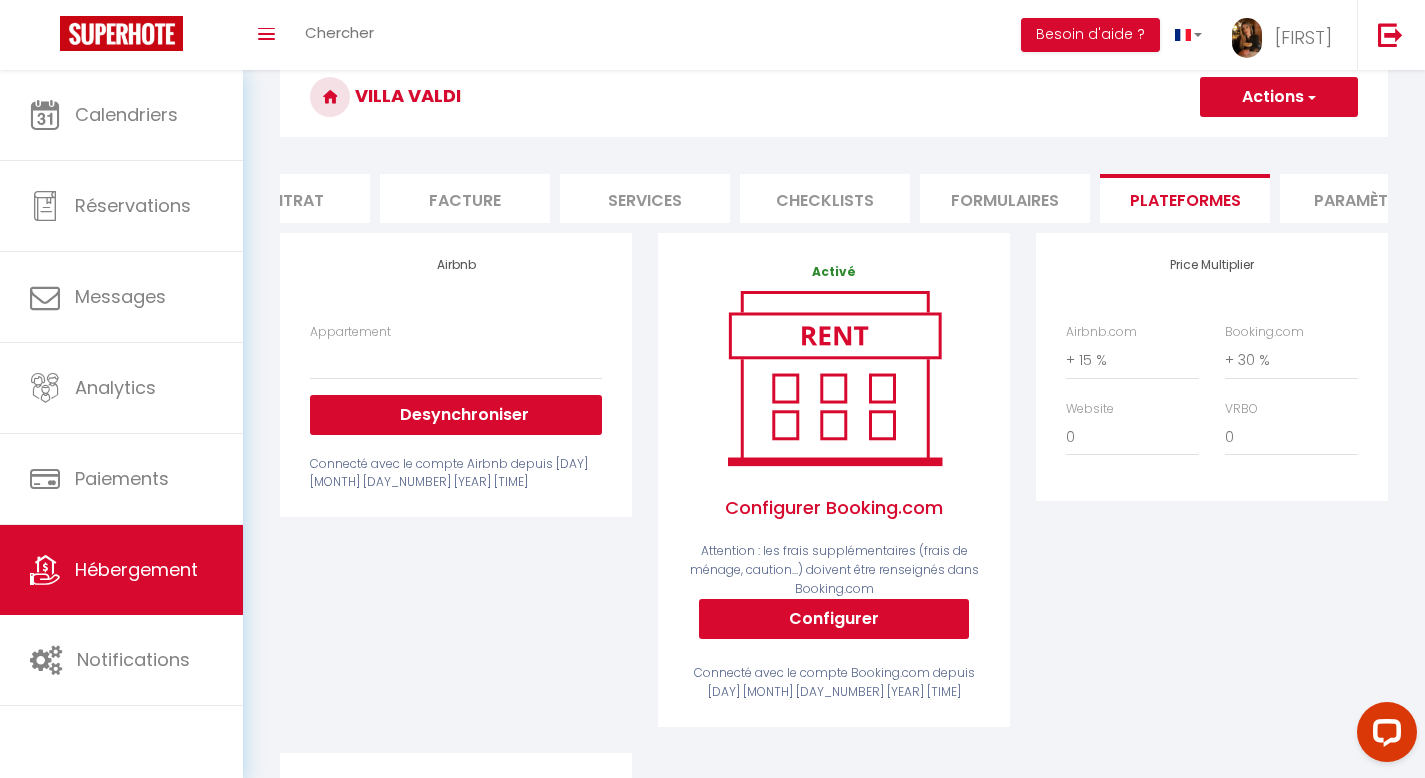 scroll, scrollTop: 0, scrollLeft: 0, axis: both 